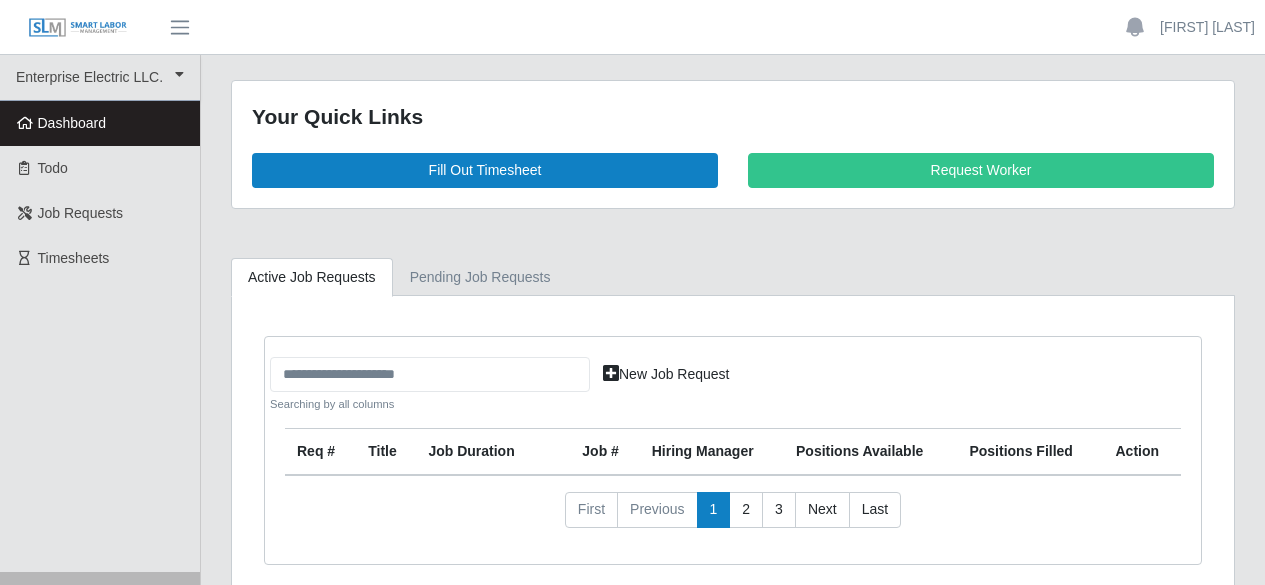 scroll, scrollTop: 0, scrollLeft: 0, axis: both 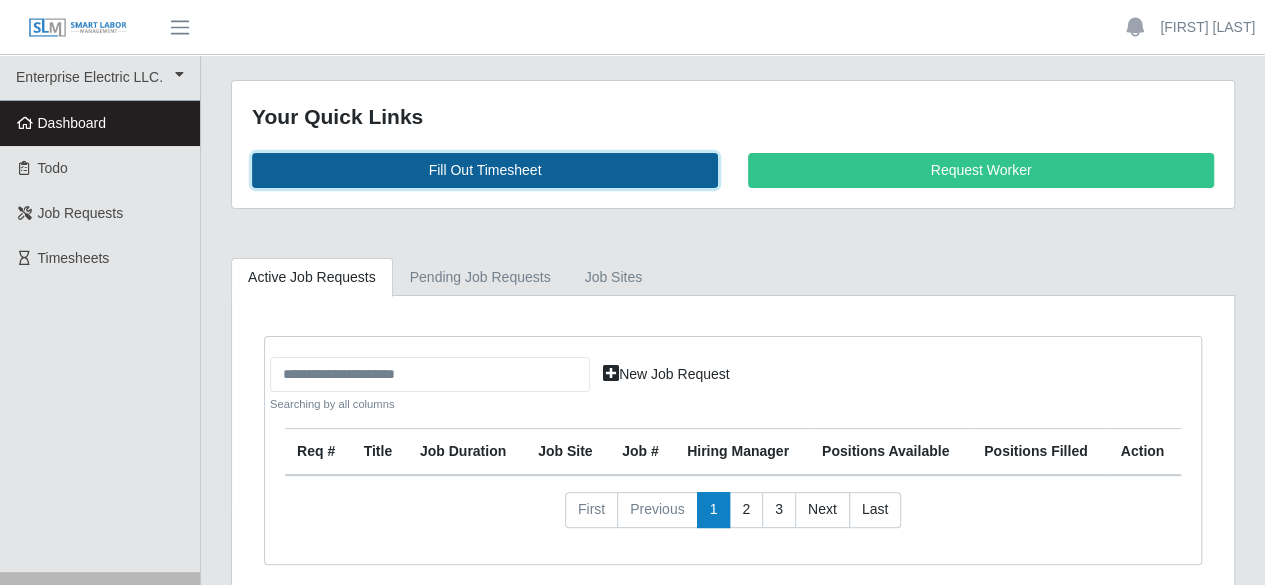 click on "Fill Out Timesheet" at bounding box center [485, 170] 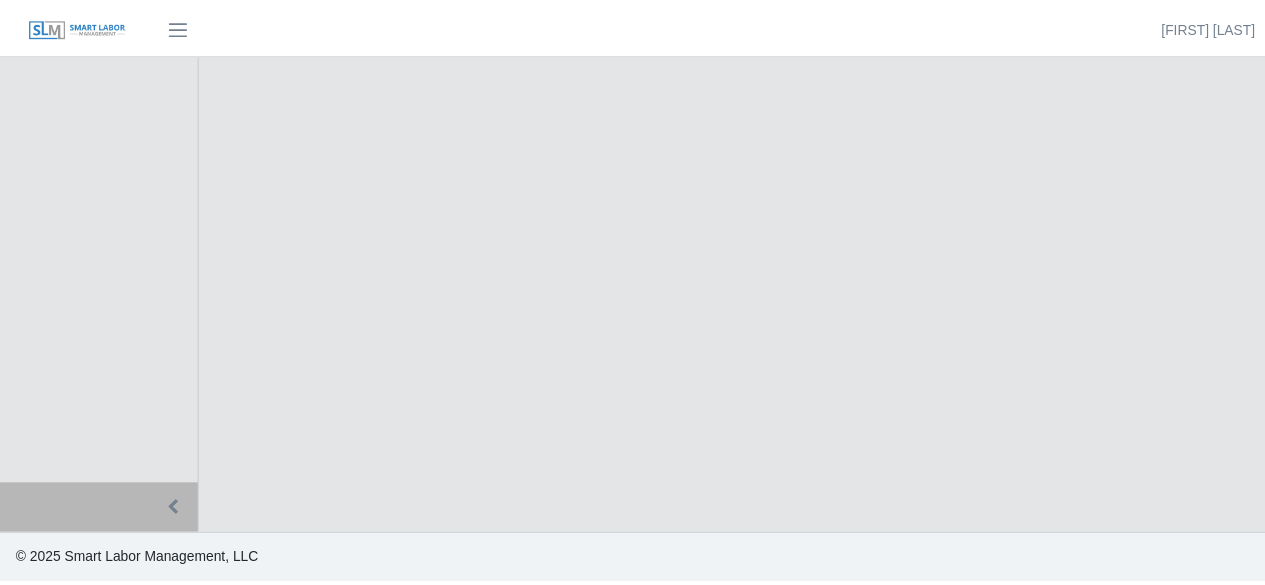 scroll, scrollTop: 0, scrollLeft: 0, axis: both 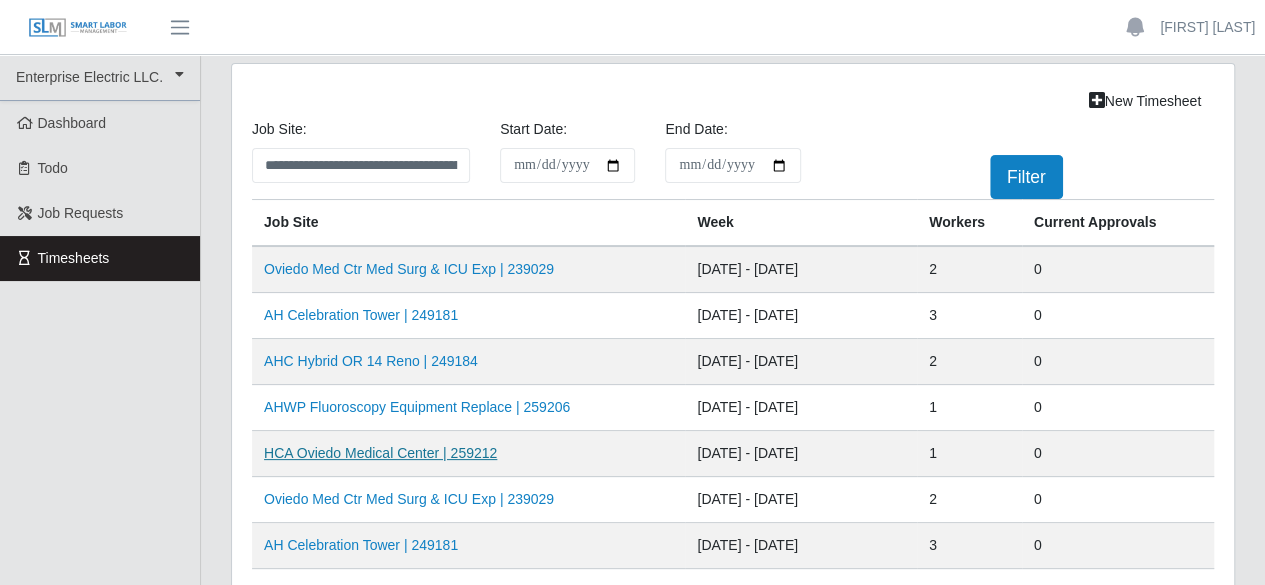click on "HCA Oviedo Medical Center | 259212" at bounding box center [380, 453] 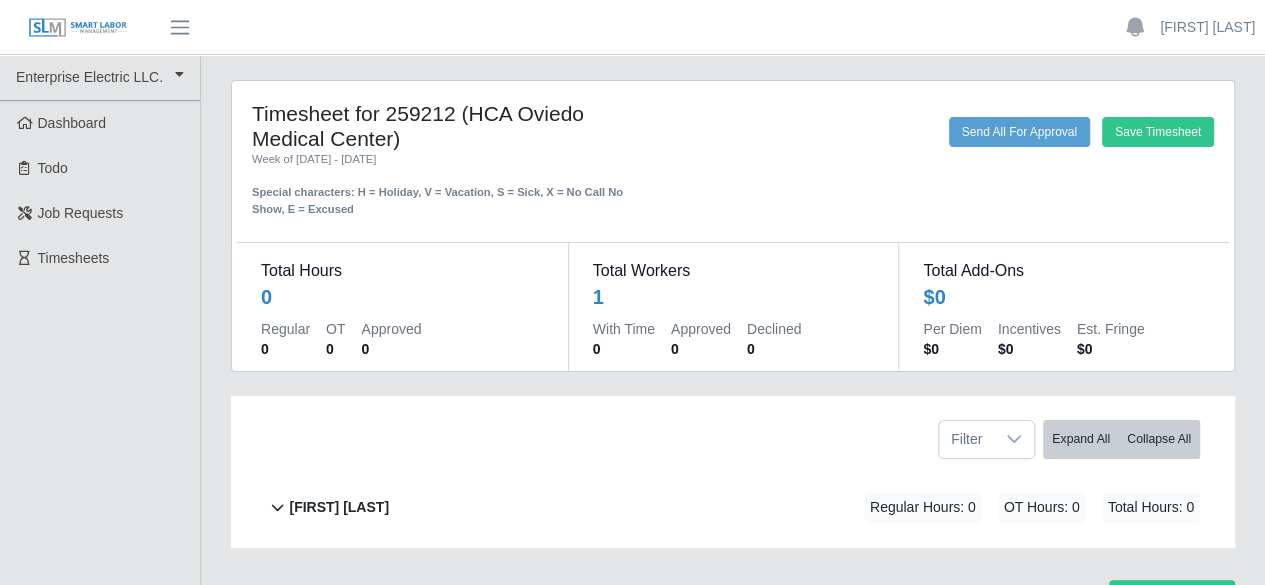 scroll, scrollTop: 109, scrollLeft: 0, axis: vertical 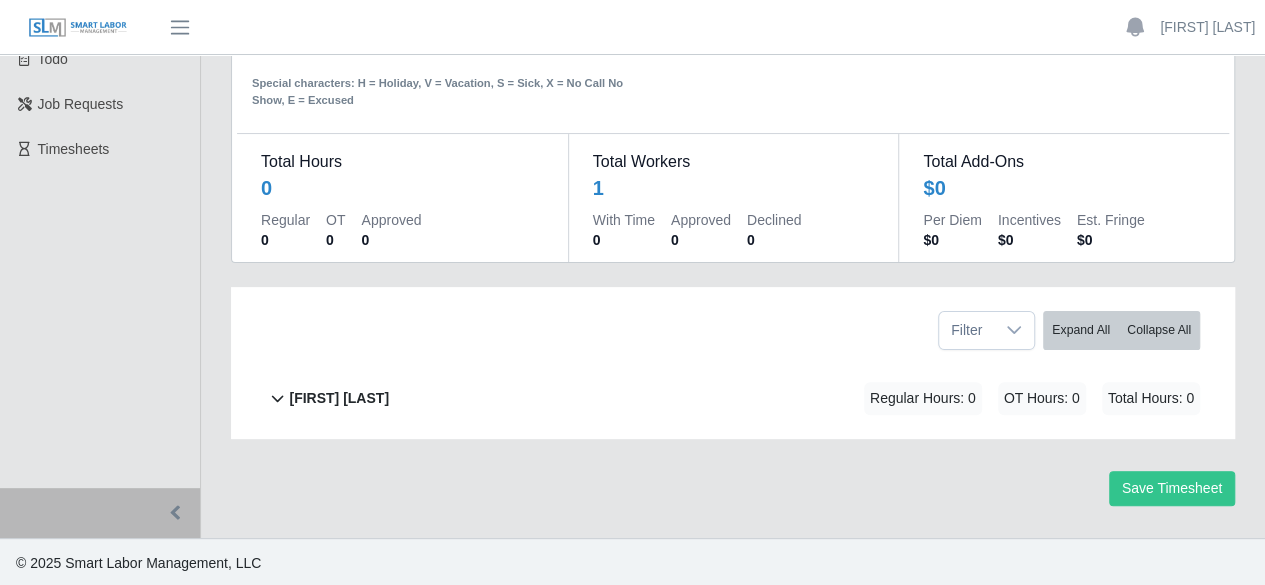 click on "[FIRST] [LAST]" at bounding box center (339, 398) 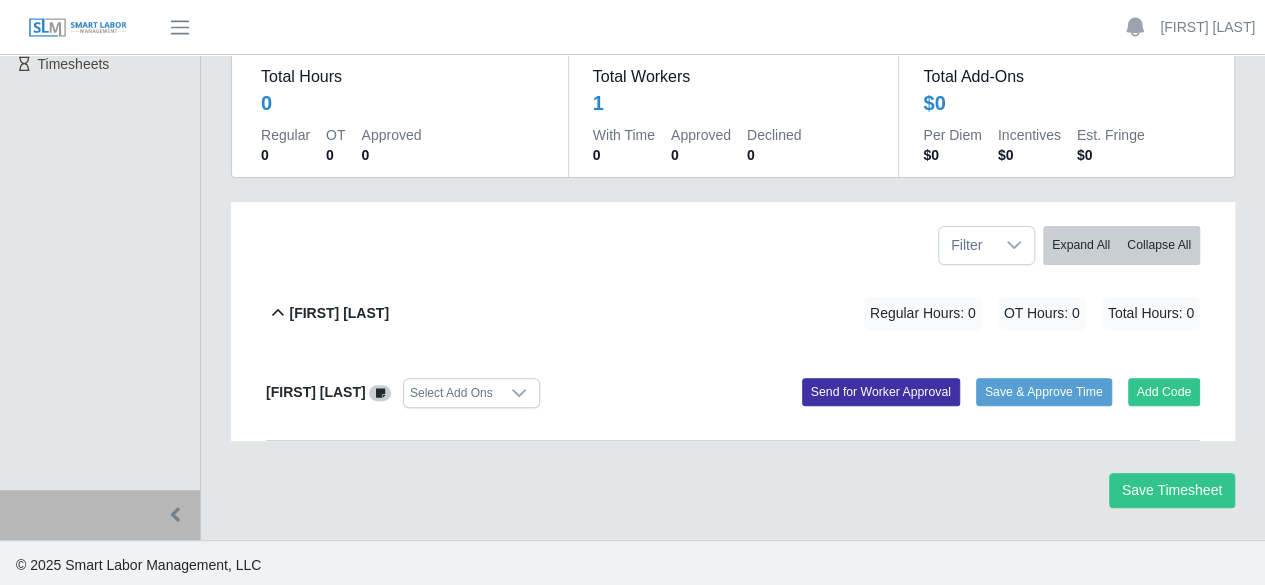 scroll, scrollTop: 195, scrollLeft: 0, axis: vertical 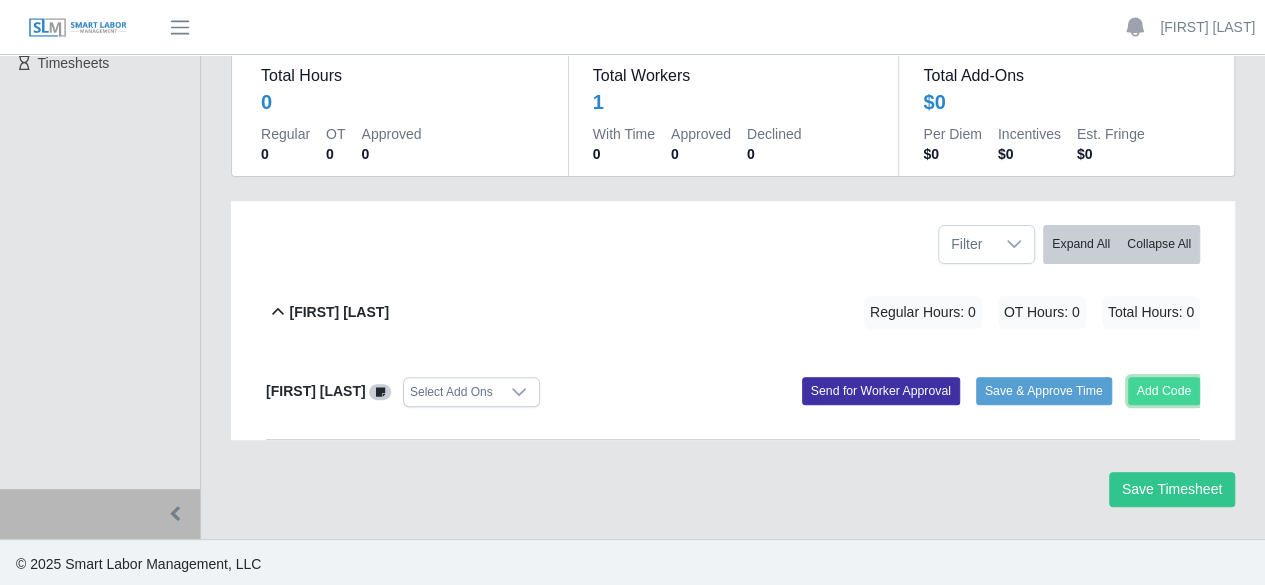 click on "Add Code" 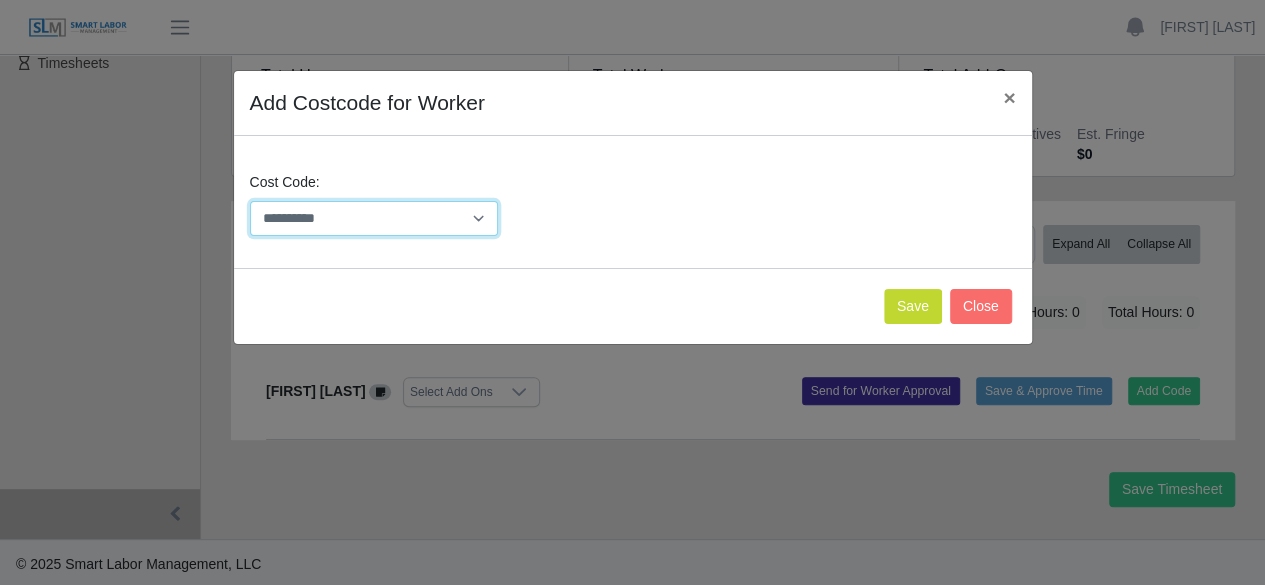 drag, startPoint x: 472, startPoint y: 213, endPoint x: 472, endPoint y: 227, distance: 14 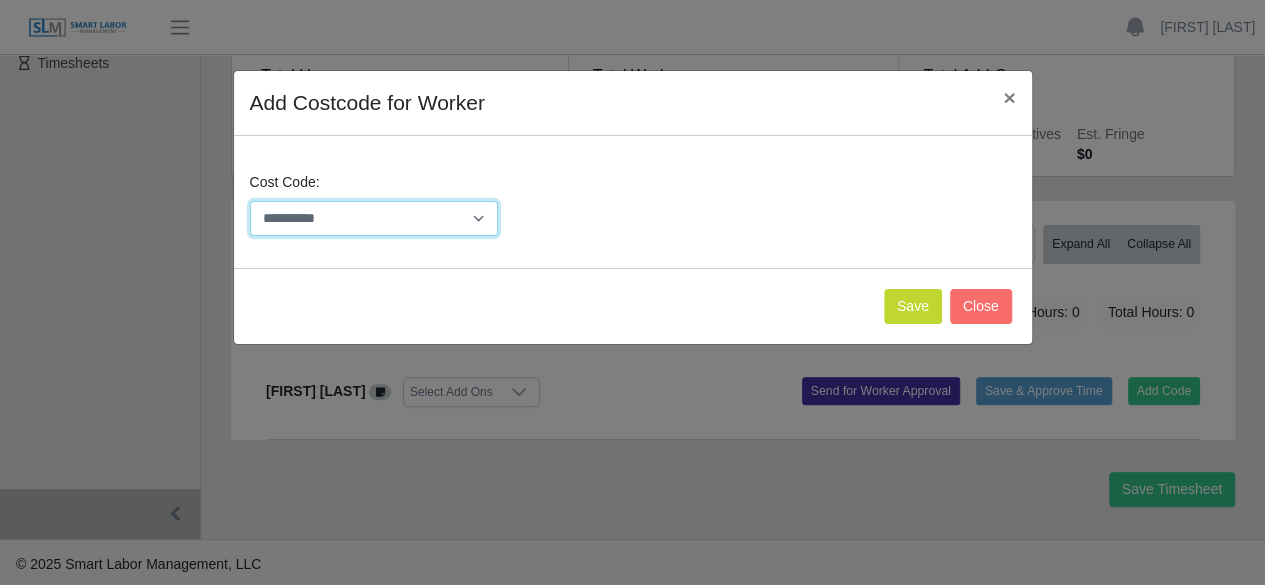 select on "**********" 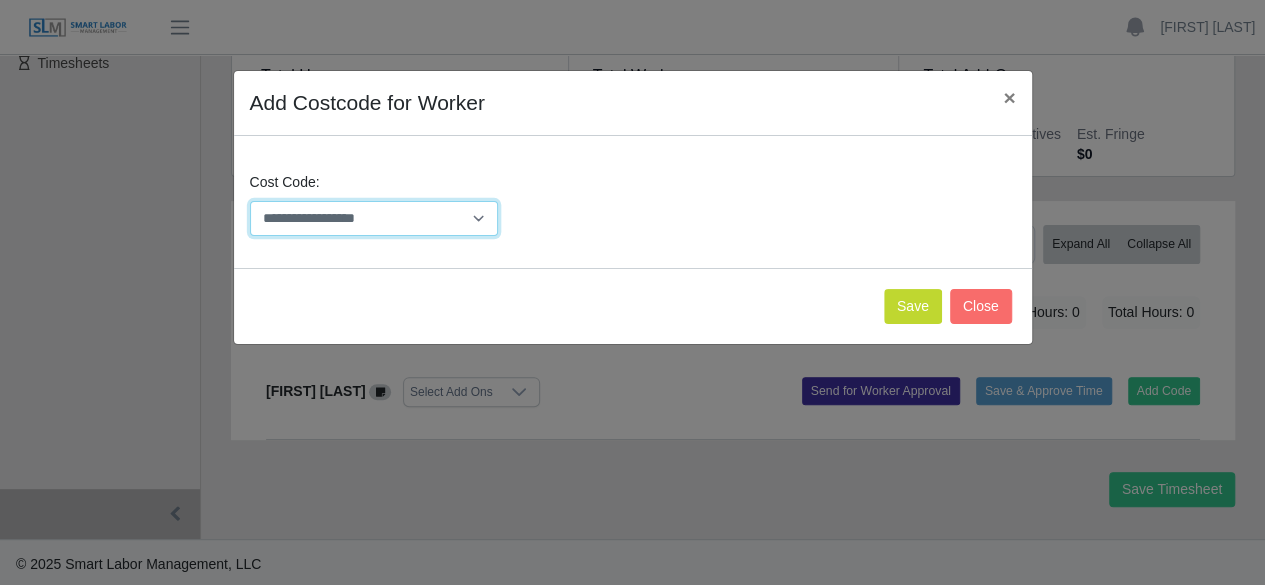 click on "**********" at bounding box center [374, 218] 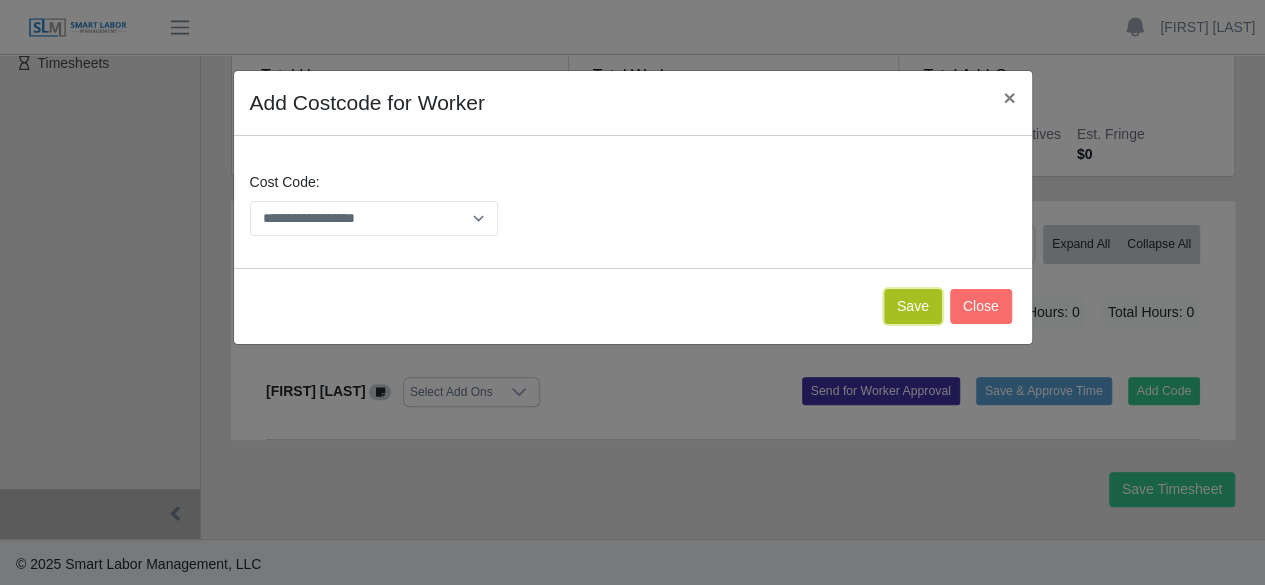 click on "Save" 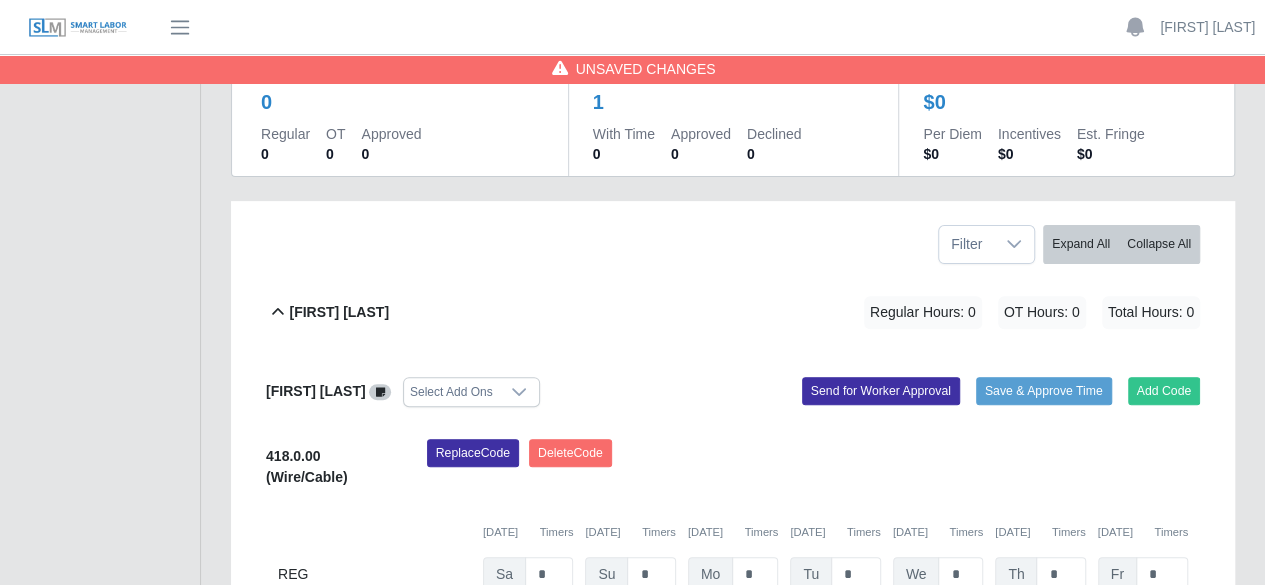 scroll, scrollTop: 422, scrollLeft: 0, axis: vertical 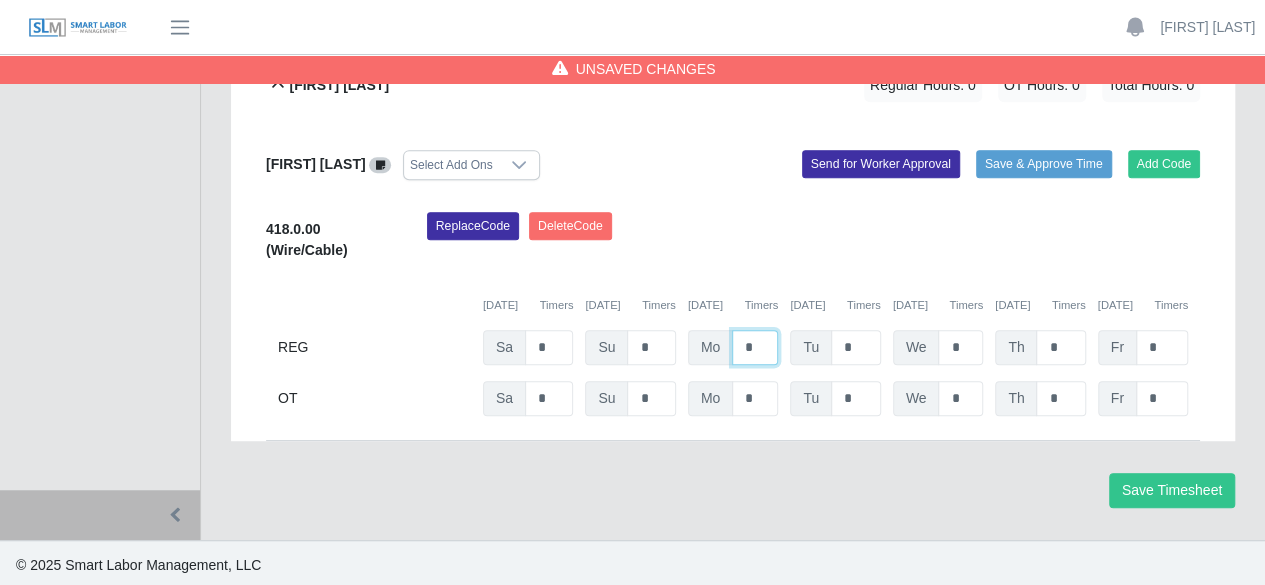 click on "*" at bounding box center [755, 347] 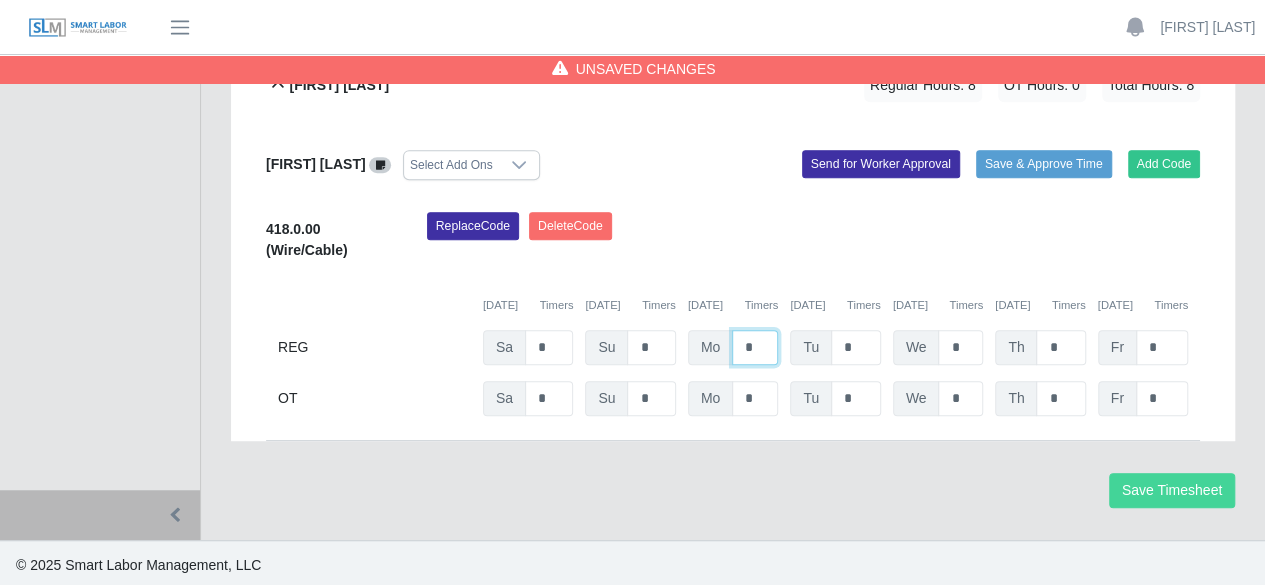 type on "*" 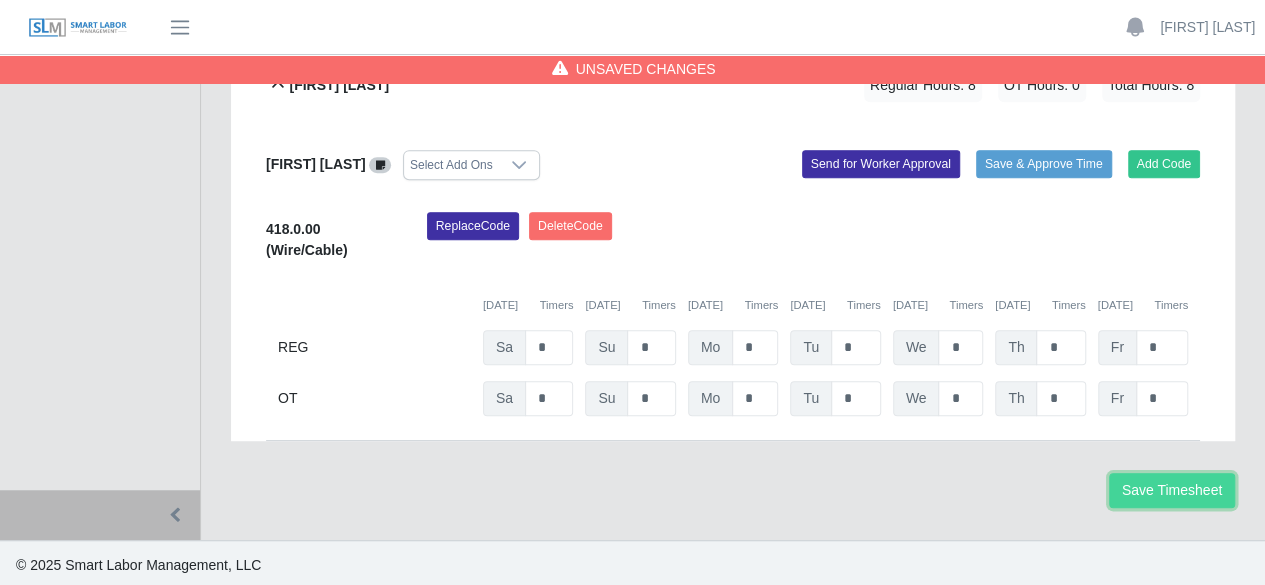 click on "Save
Timesheet" at bounding box center [1172, 490] 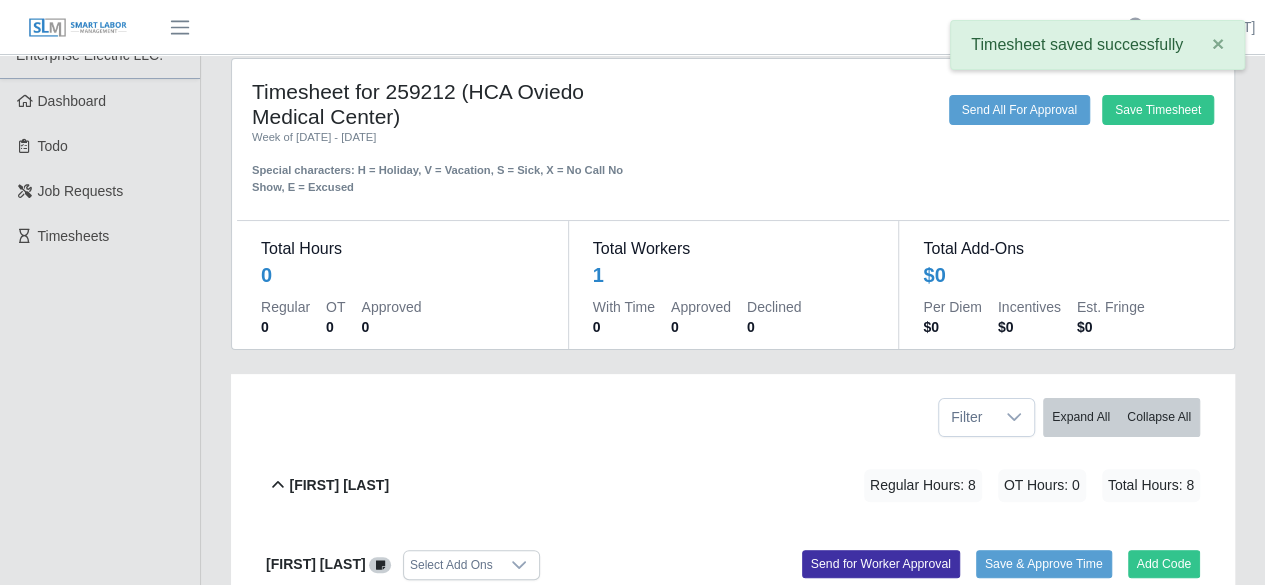 scroll, scrollTop: 0, scrollLeft: 0, axis: both 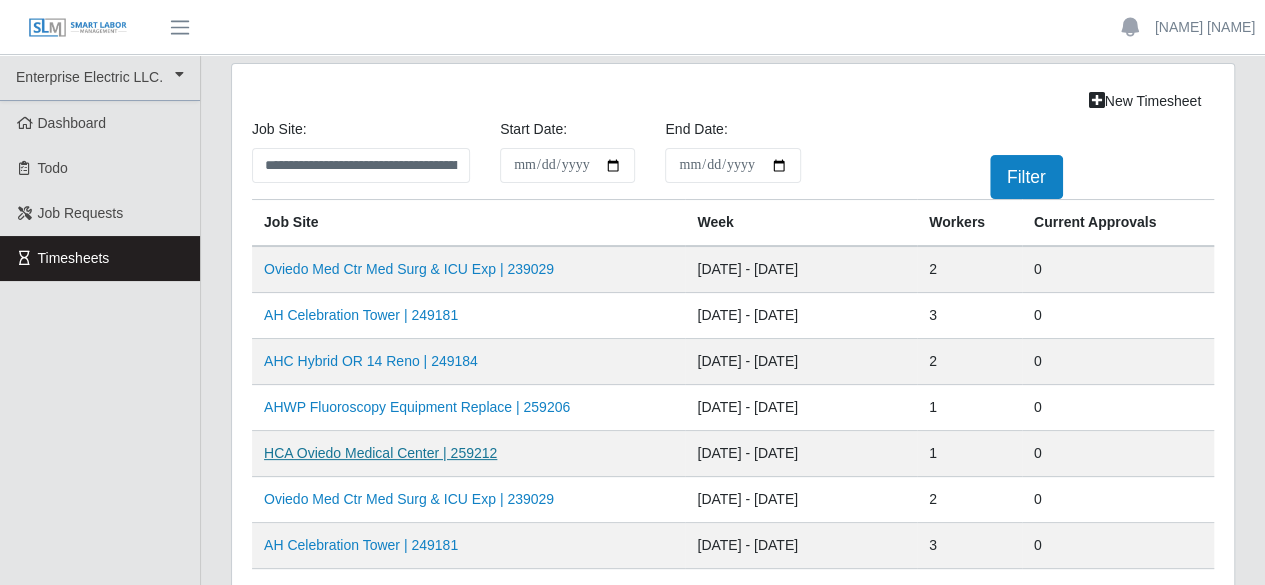 click on "HCA Oviedo Medical Center | 259212" at bounding box center (380, 453) 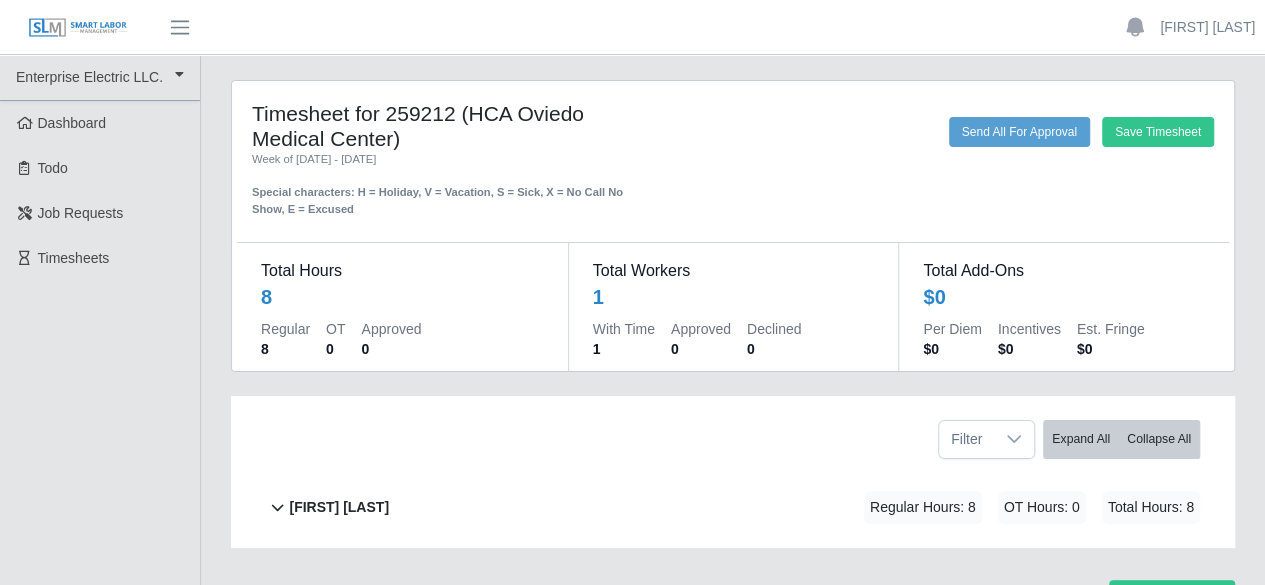 scroll, scrollTop: 109, scrollLeft: 0, axis: vertical 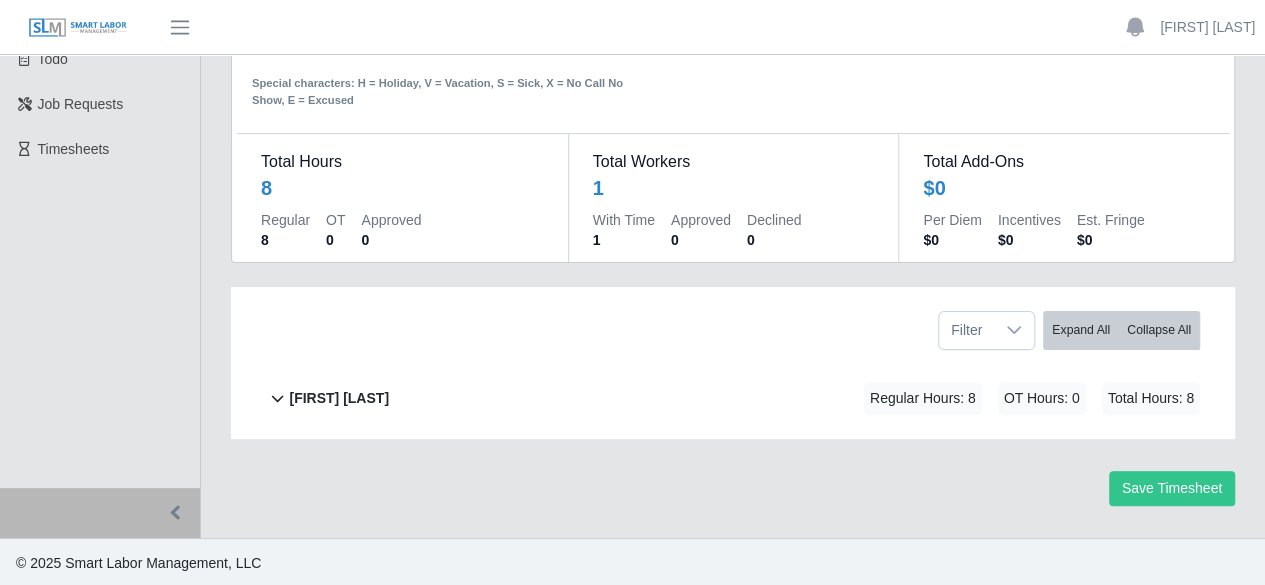 click on "[FIRST] [LAST]" at bounding box center [339, 398] 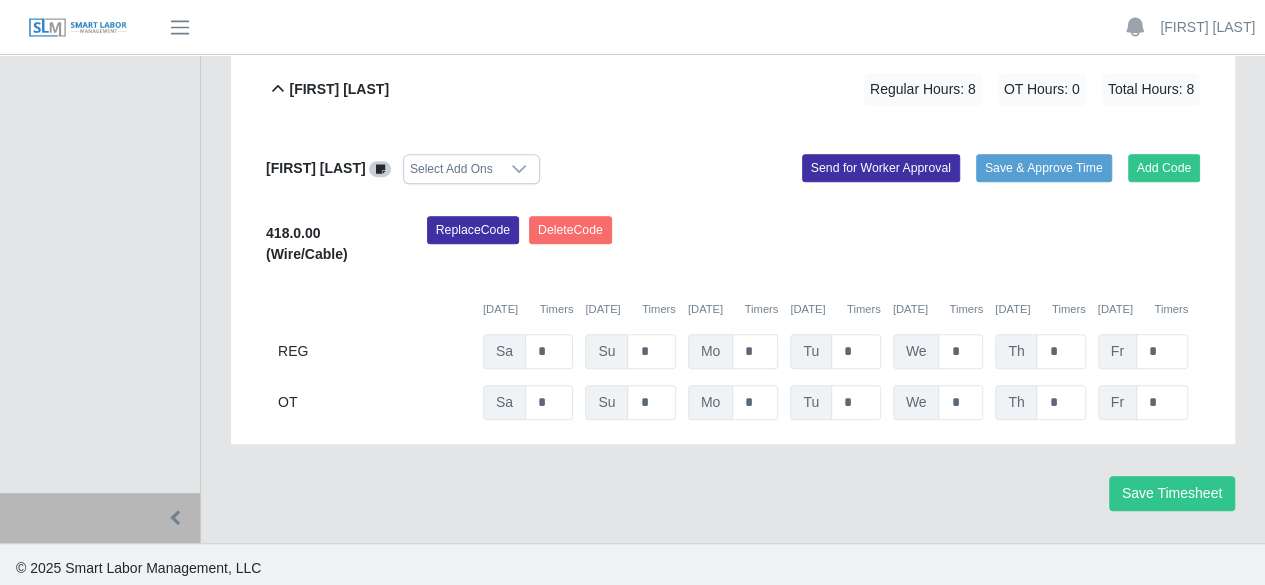 scroll, scrollTop: 422, scrollLeft: 0, axis: vertical 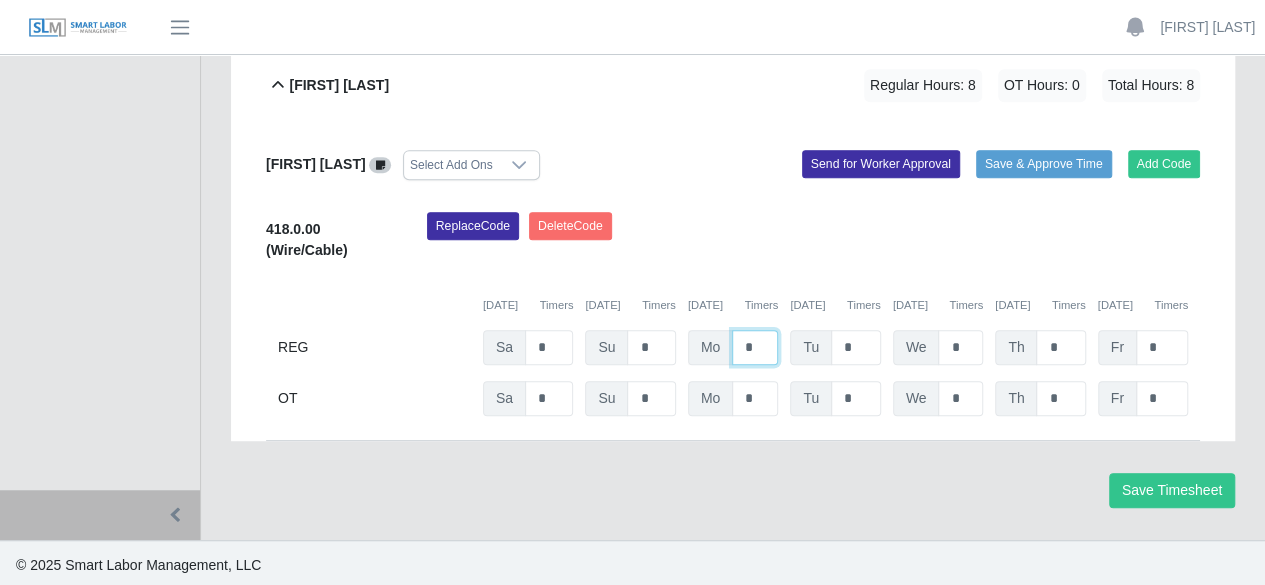 click on "*" at bounding box center [755, 347] 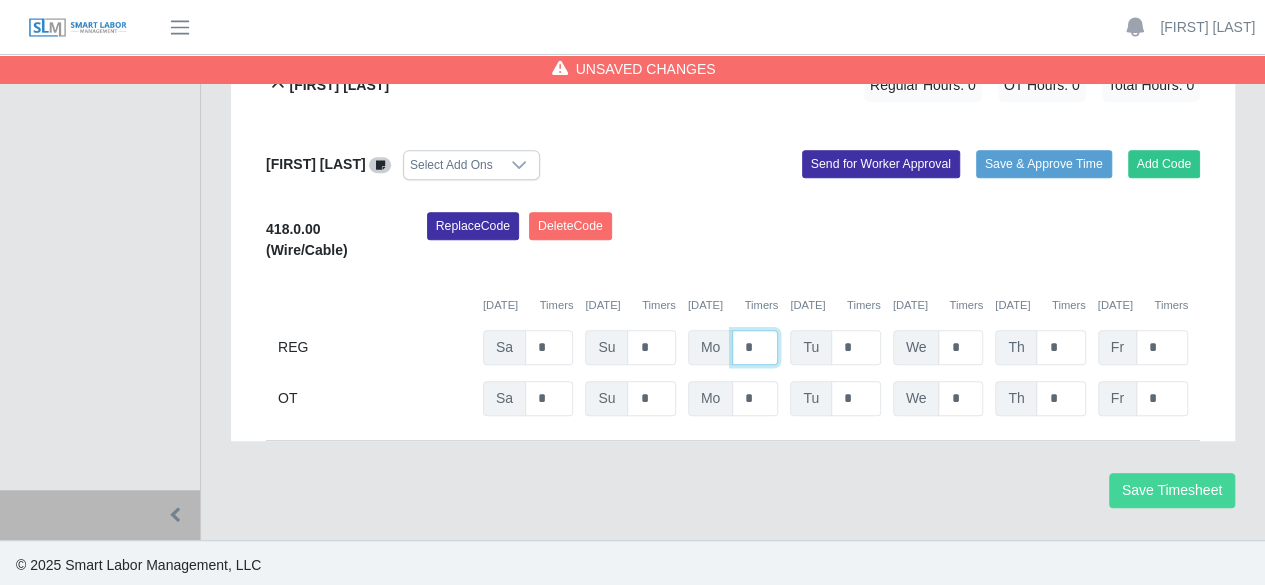 type on "*" 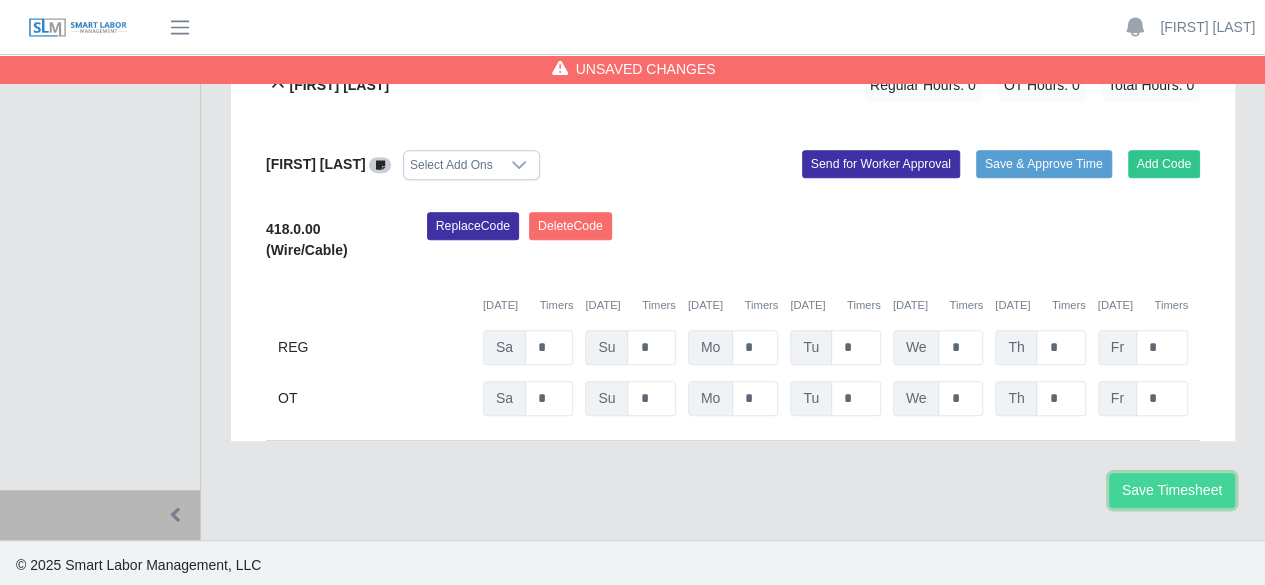 click on "Save
Timesheet" at bounding box center [1172, 490] 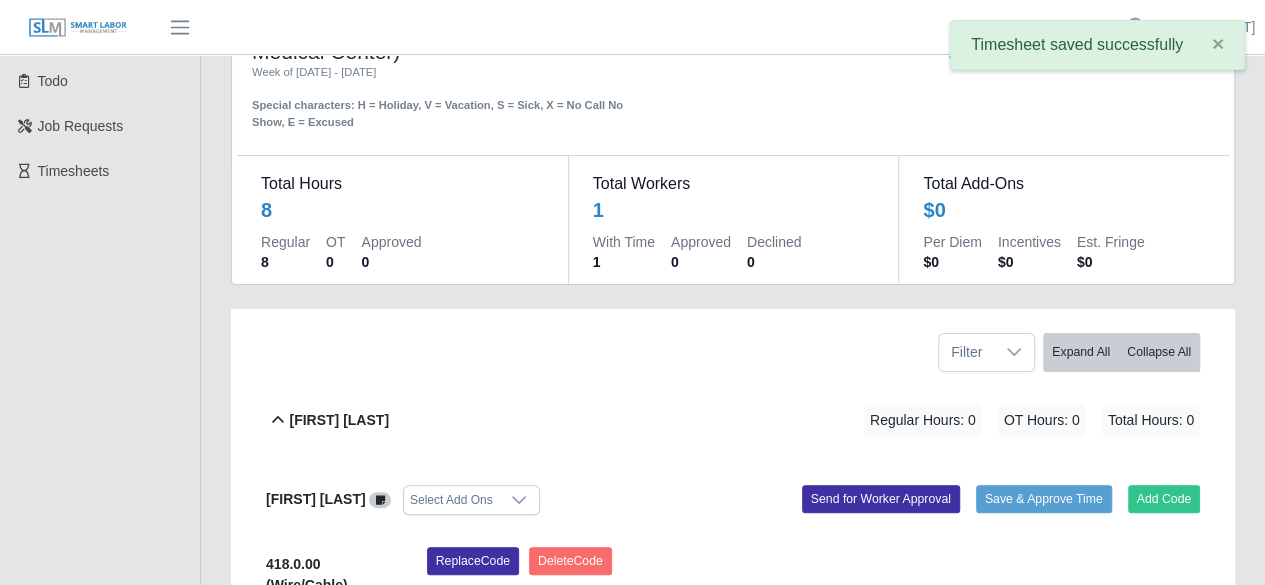 scroll, scrollTop: 0, scrollLeft: 0, axis: both 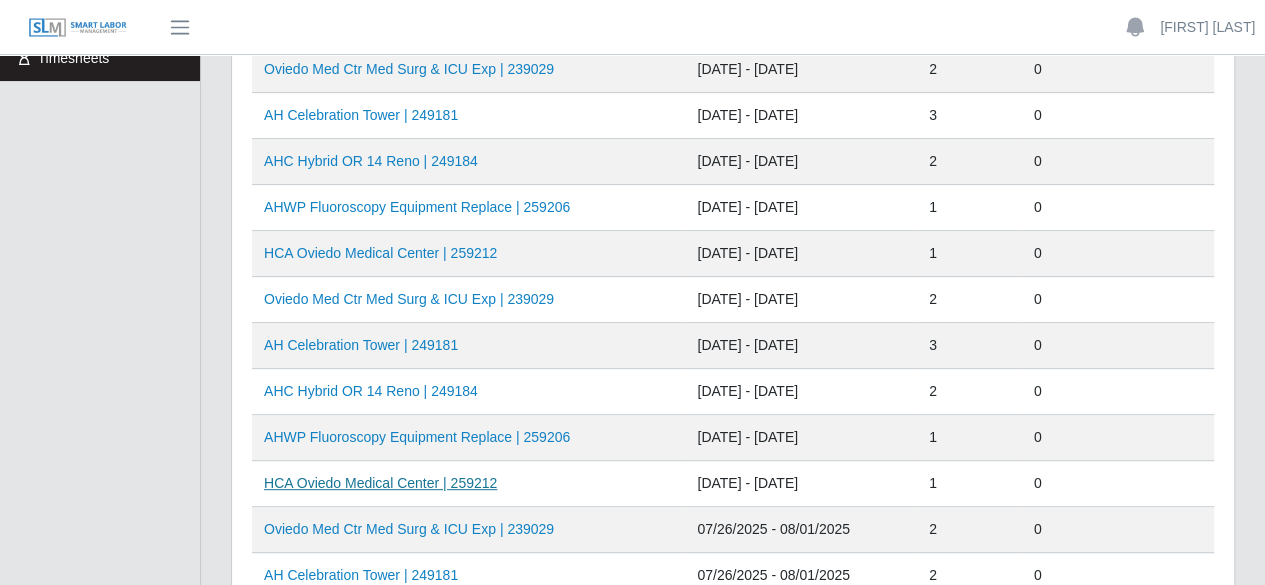 click on "HCA Oviedo Medical Center | 259212" at bounding box center [380, 483] 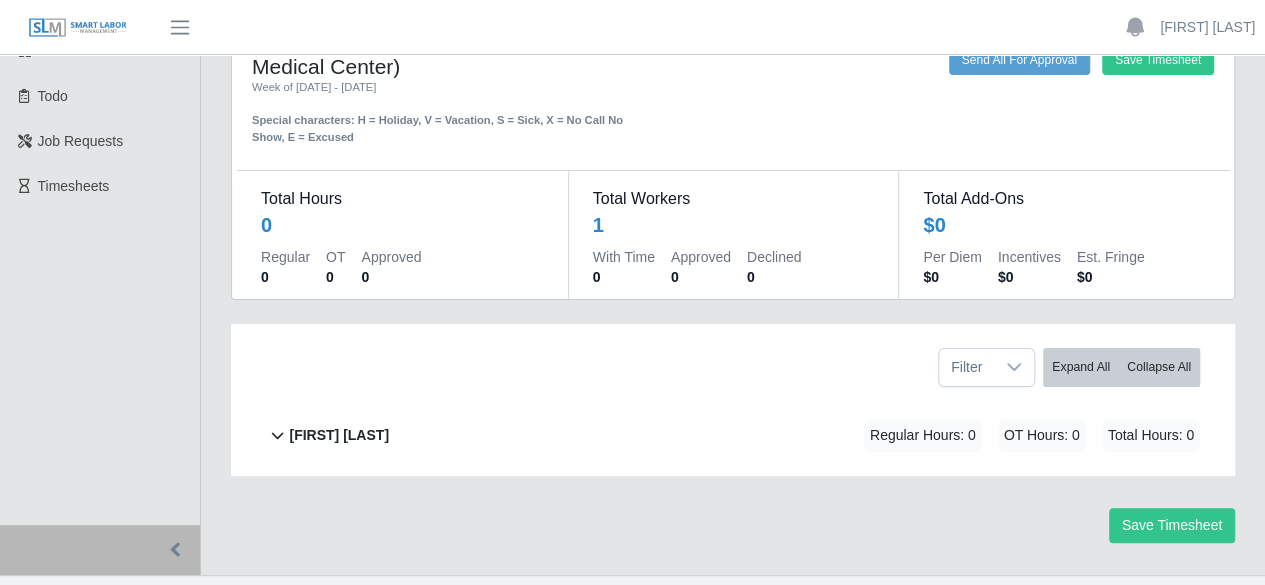 scroll, scrollTop: 109, scrollLeft: 0, axis: vertical 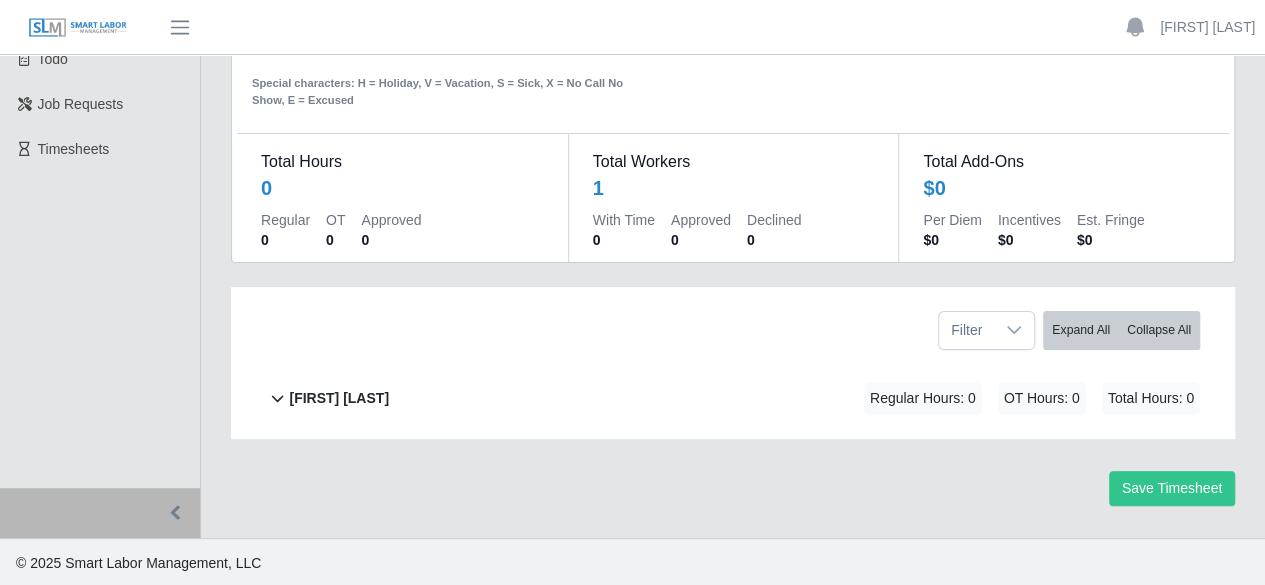 click on "[FIRST] [LAST]" at bounding box center (339, 398) 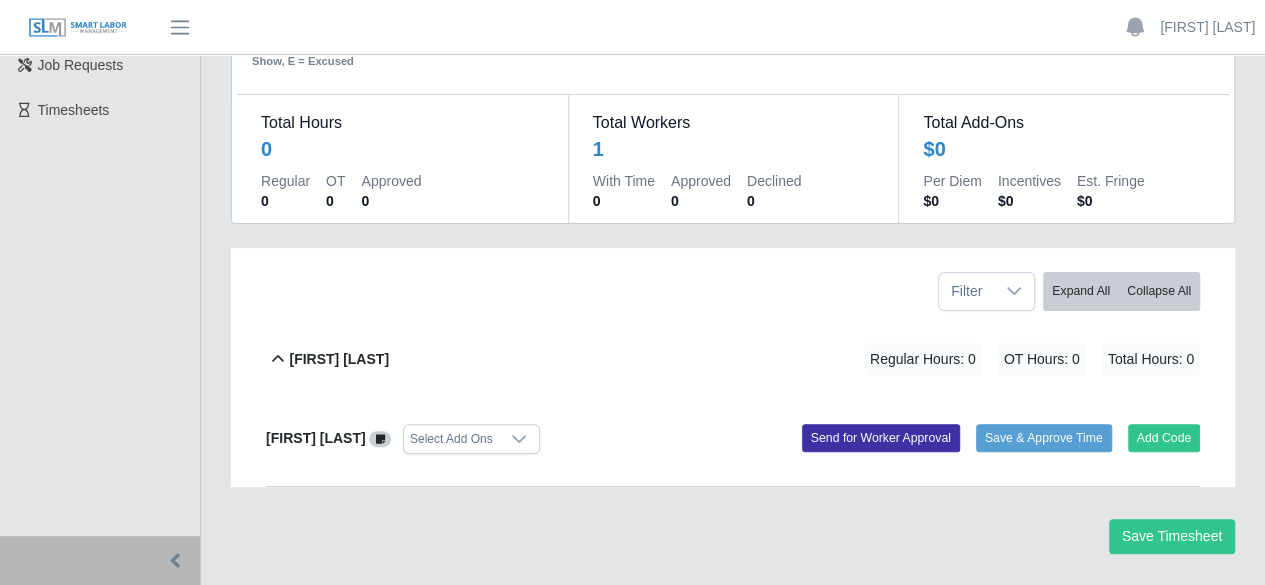 scroll, scrollTop: 195, scrollLeft: 0, axis: vertical 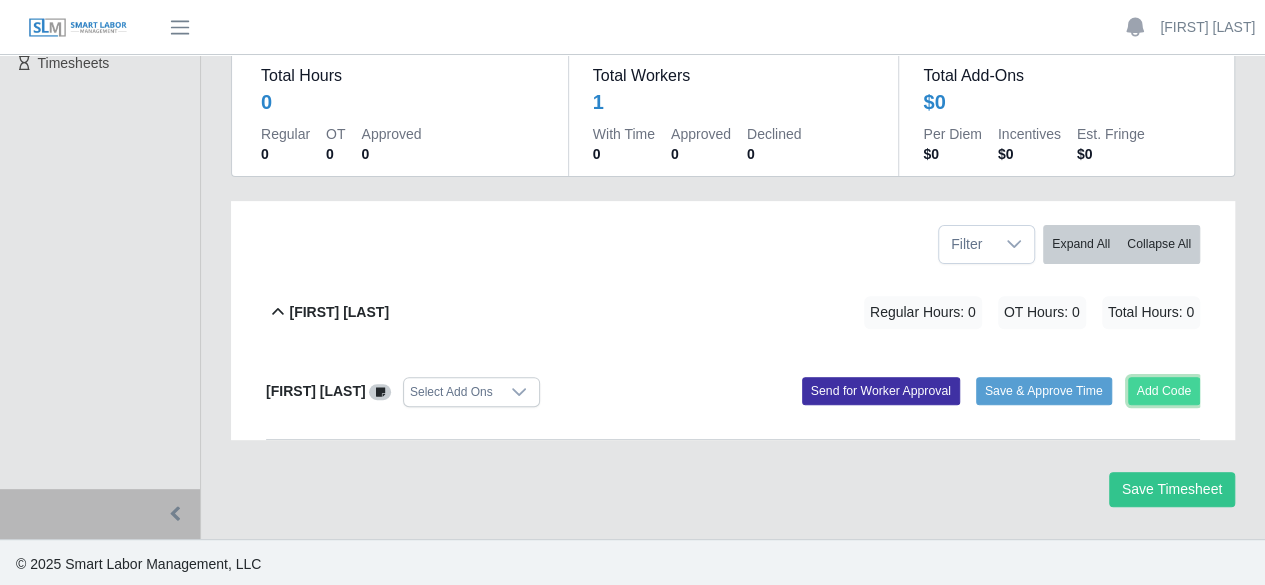 click on "Add Code" 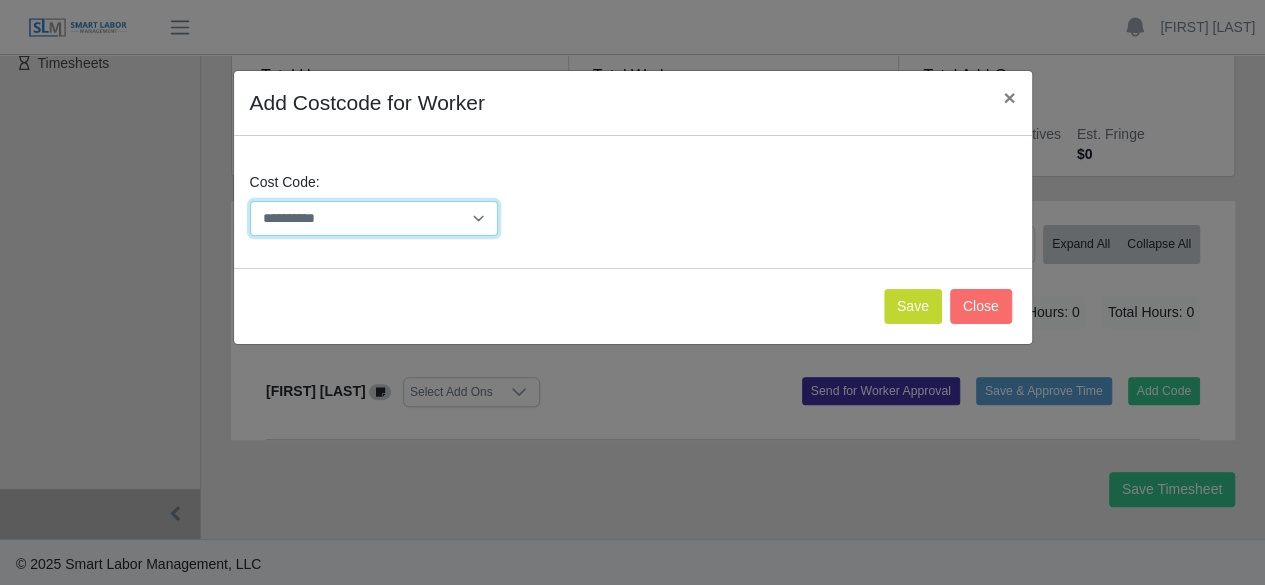drag, startPoint x: 476, startPoint y: 218, endPoint x: 476, endPoint y: 230, distance: 12 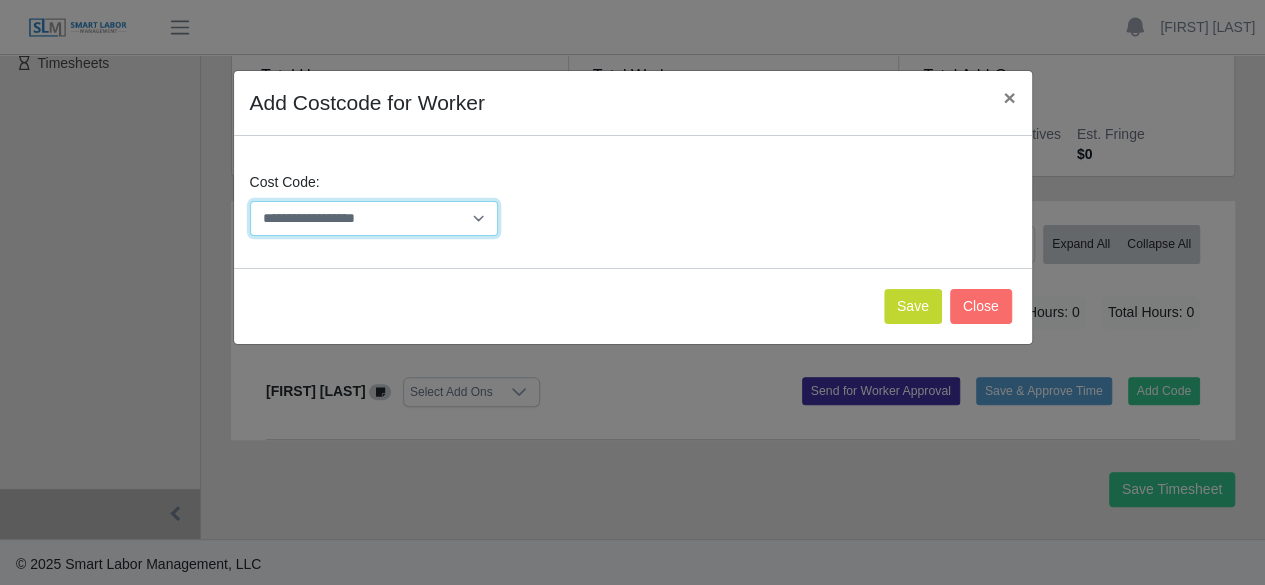 click on "**********" at bounding box center (374, 218) 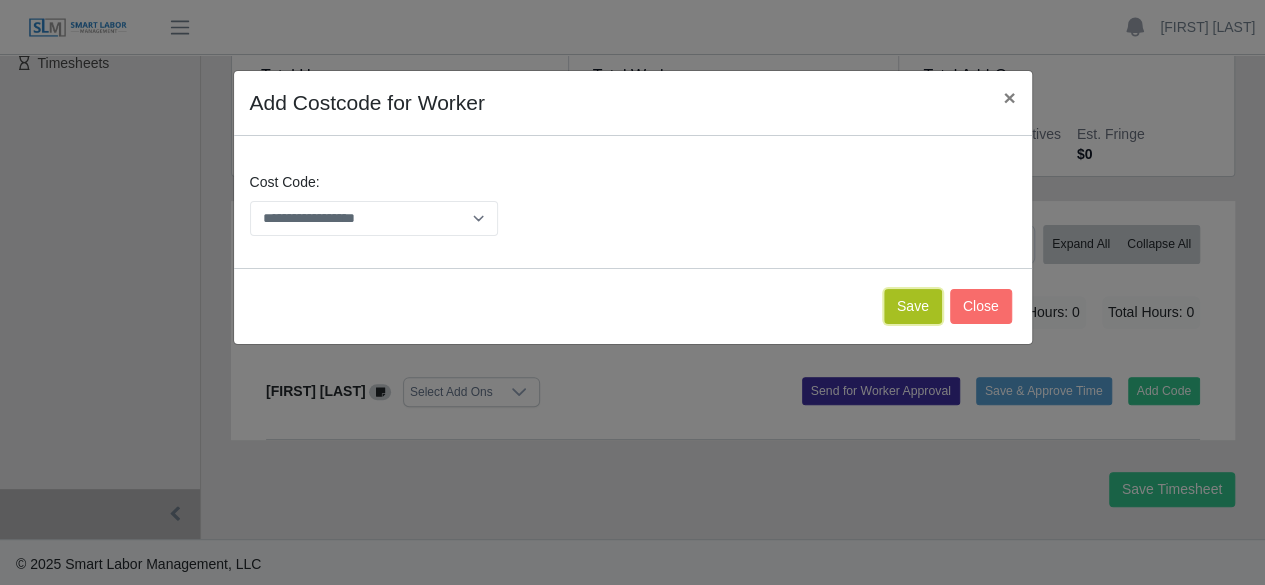 click on "Save" 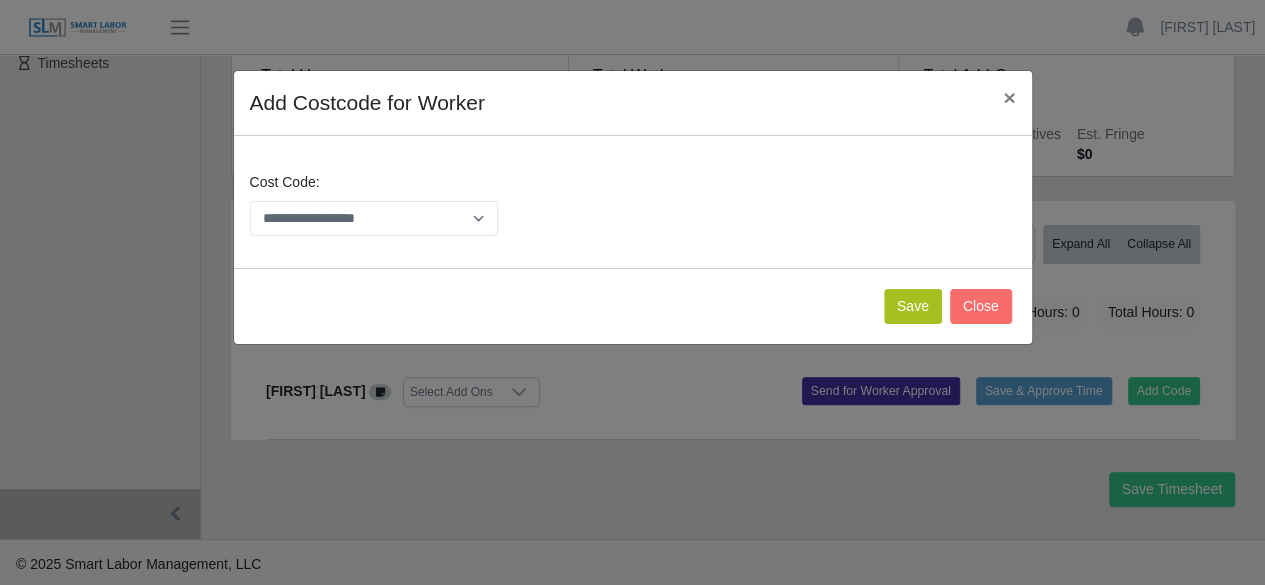 scroll, scrollTop: 422, scrollLeft: 0, axis: vertical 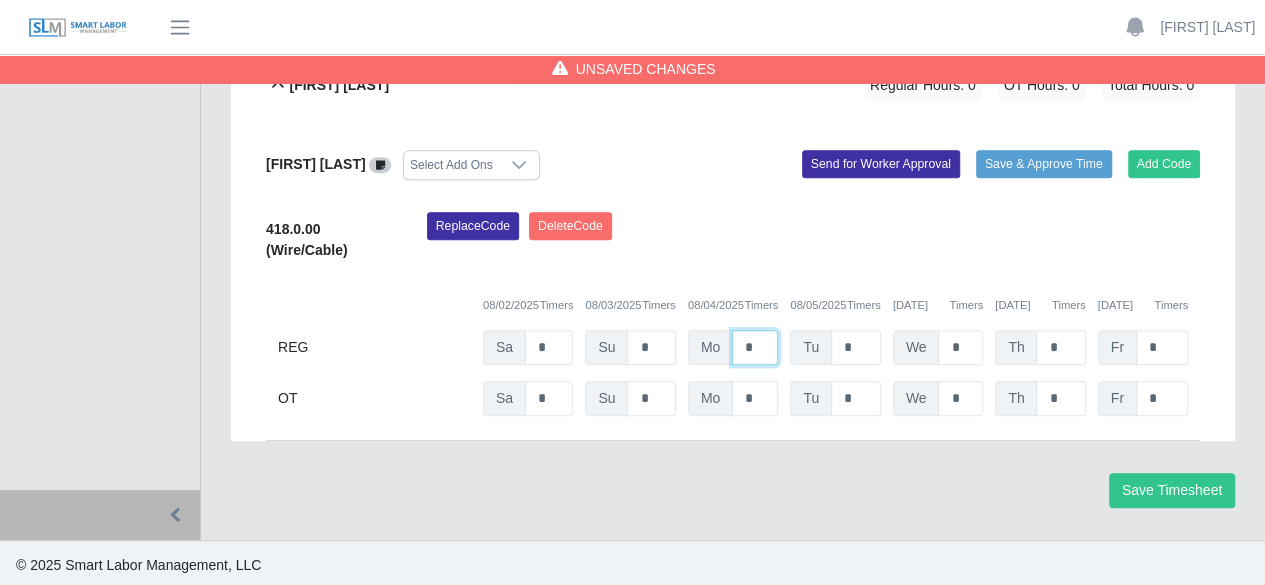 click on "*" at bounding box center (755, 347) 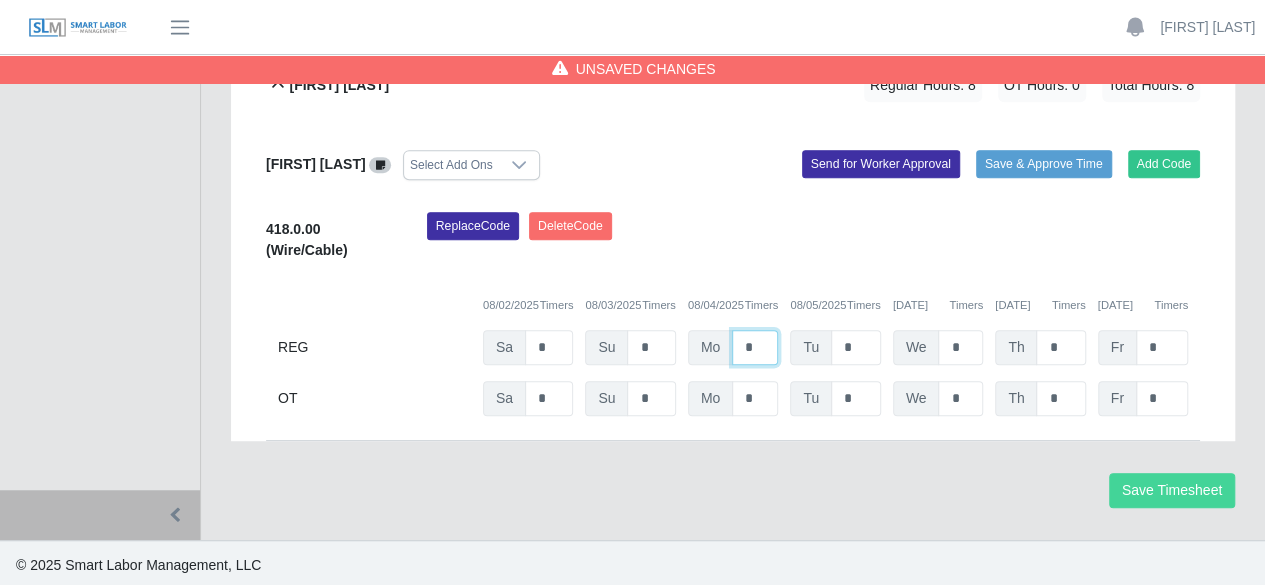 type on "*" 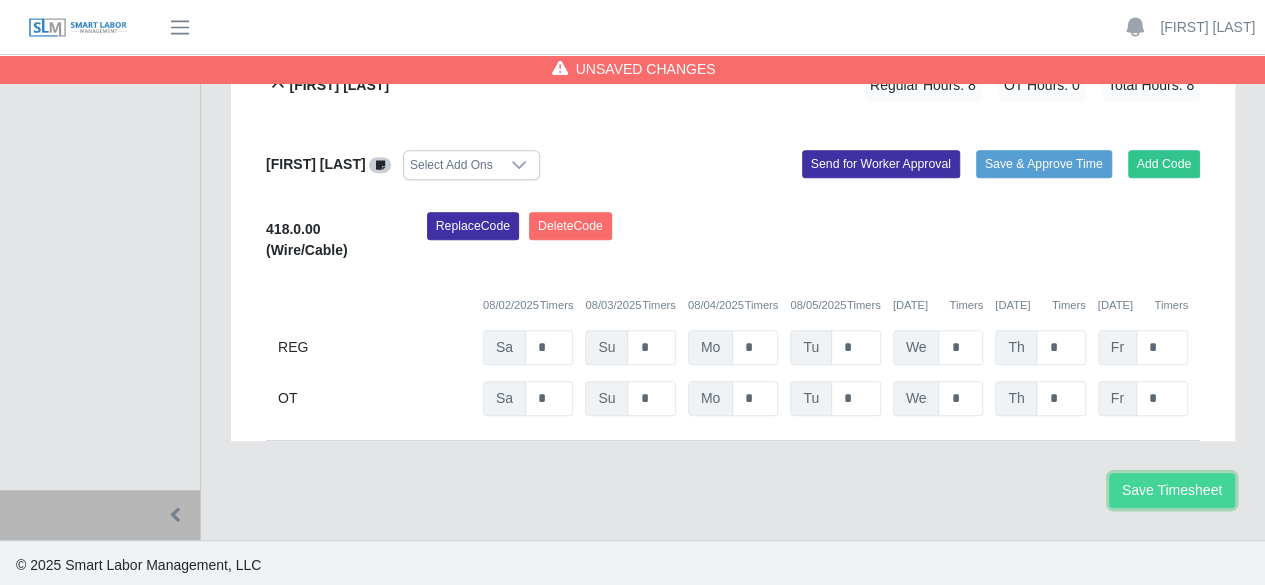 click on "Save
Timesheet" at bounding box center (1172, 490) 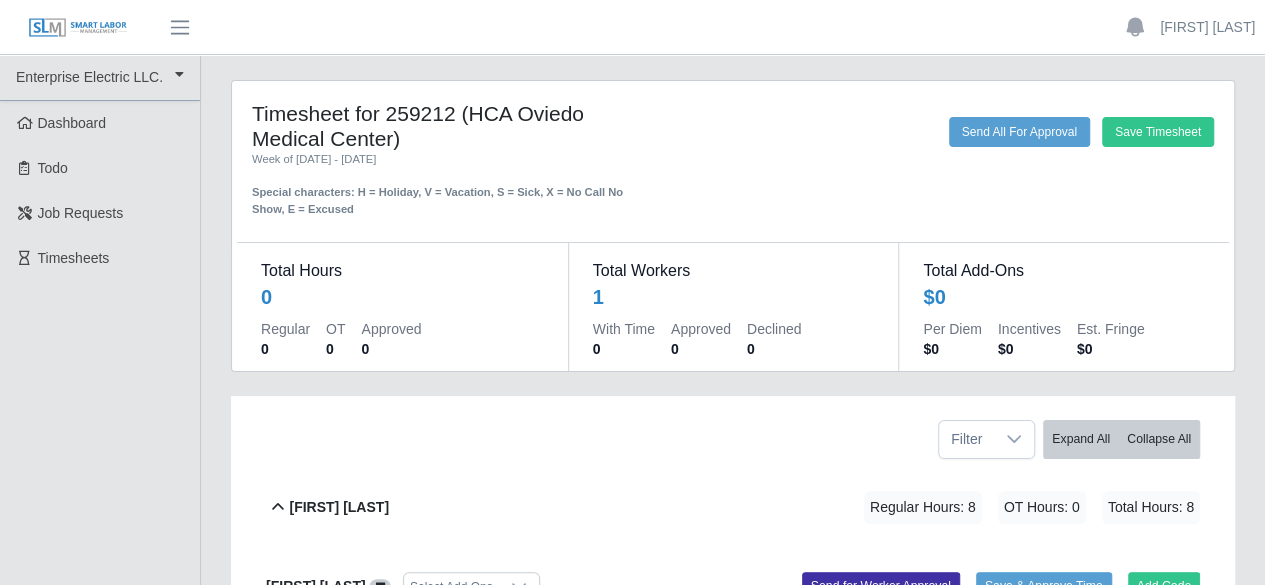 scroll, scrollTop: 0, scrollLeft: 0, axis: both 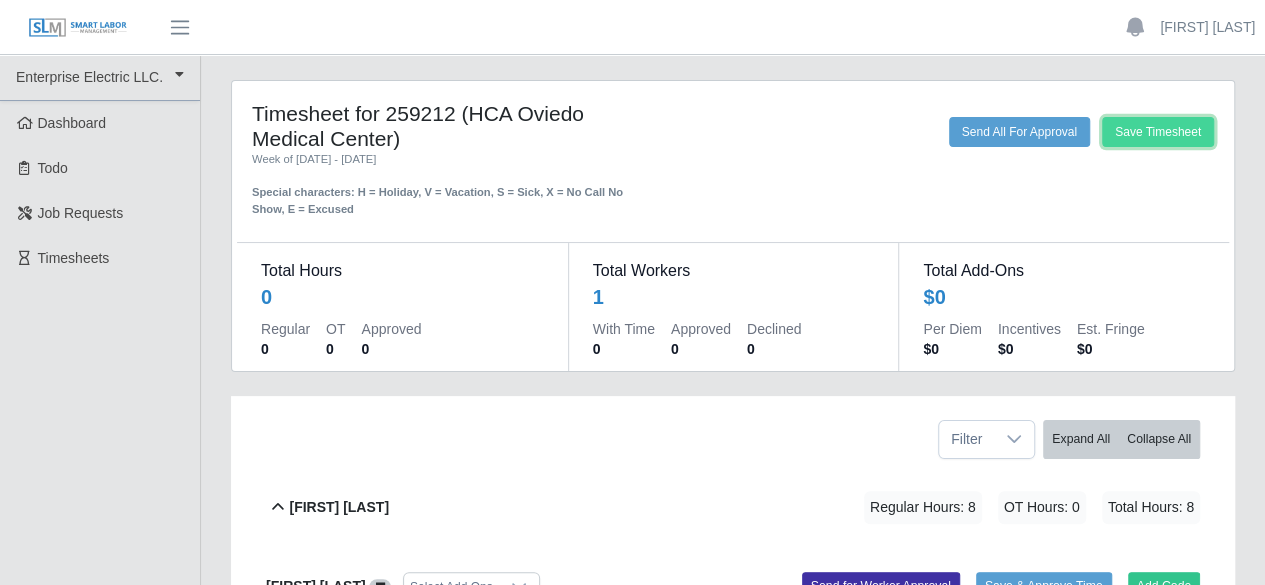 click on "Save Timesheet" at bounding box center [1158, 132] 